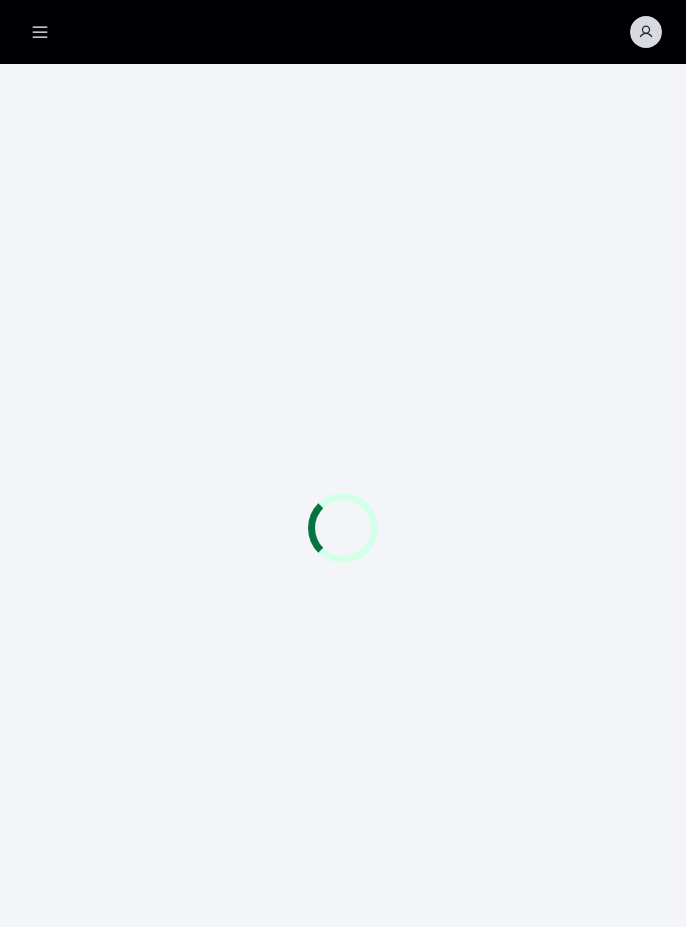 scroll, scrollTop: 0, scrollLeft: 0, axis: both 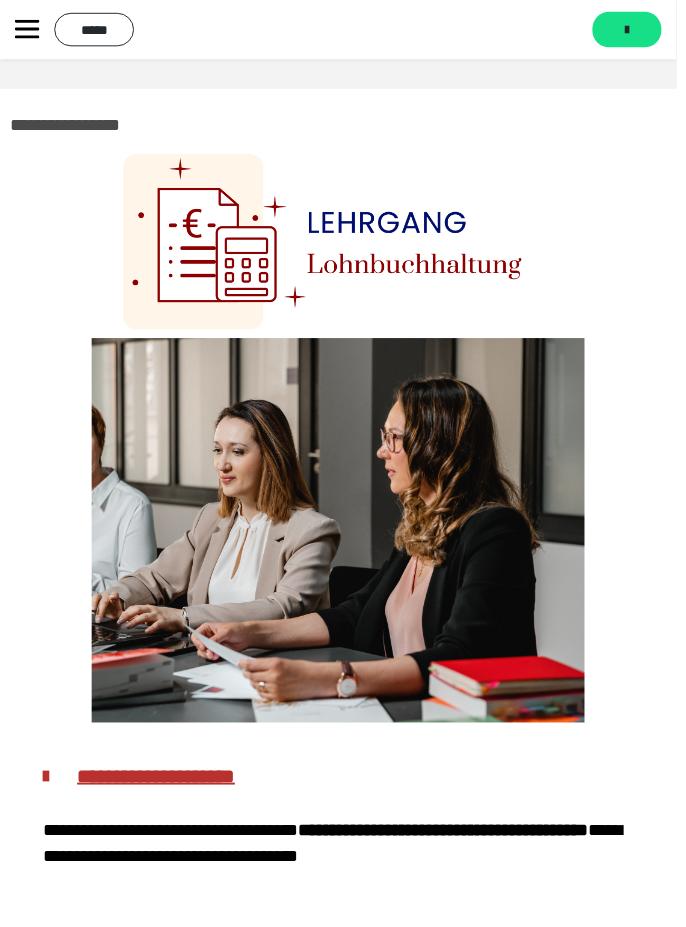 click 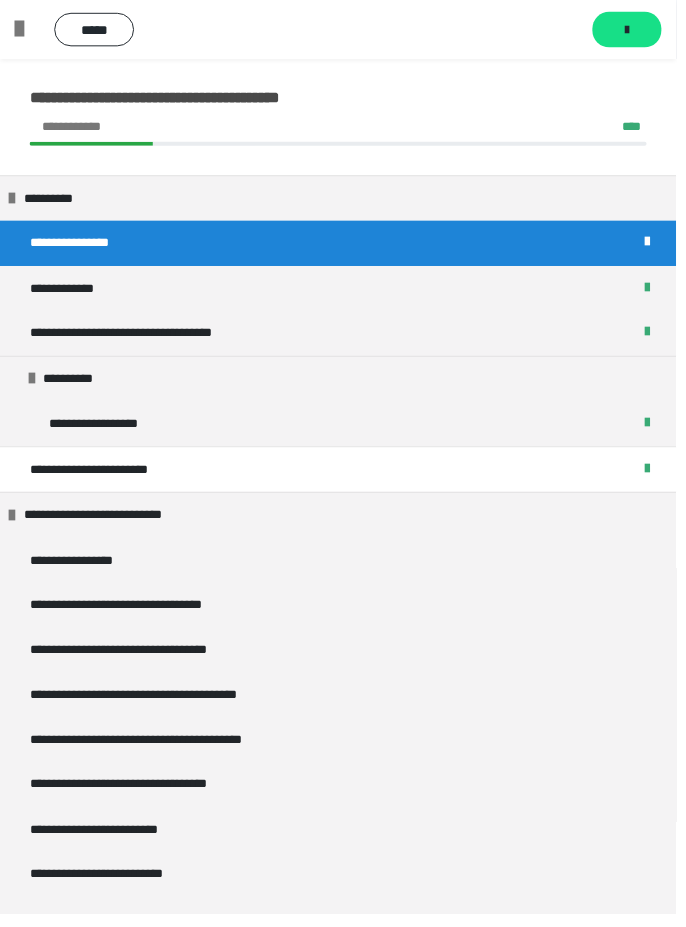 click on "**********" at bounding box center (343, 569) 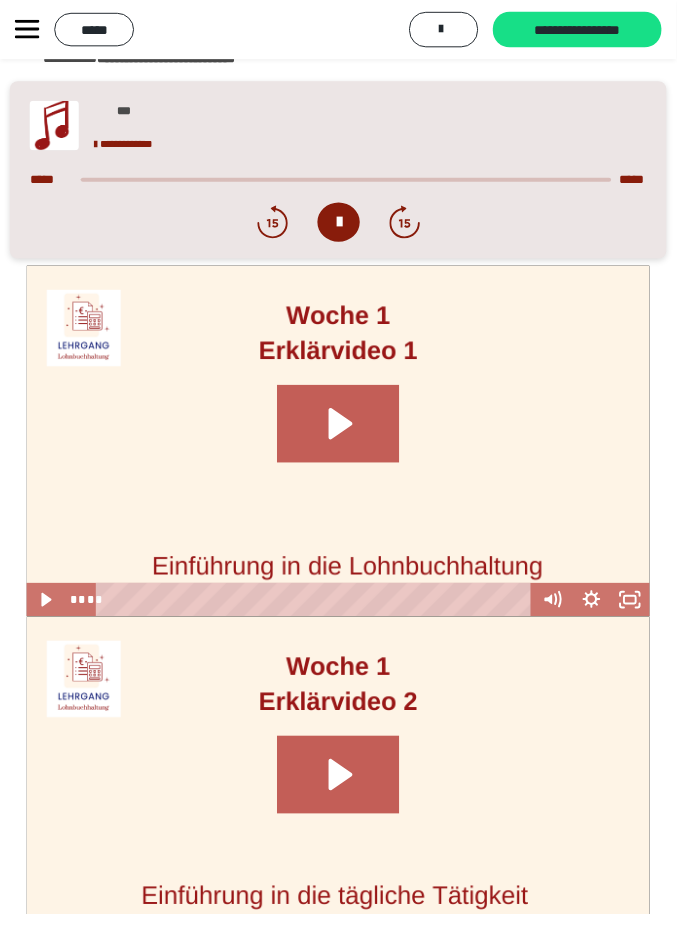 scroll, scrollTop: 791, scrollLeft: 0, axis: vertical 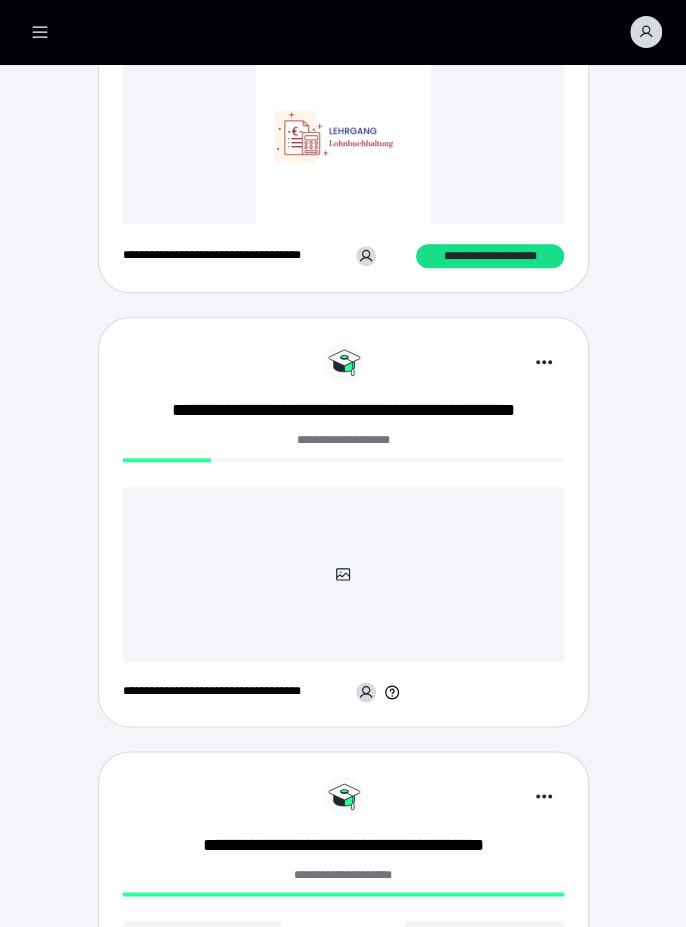 click at bounding box center (343, 574) 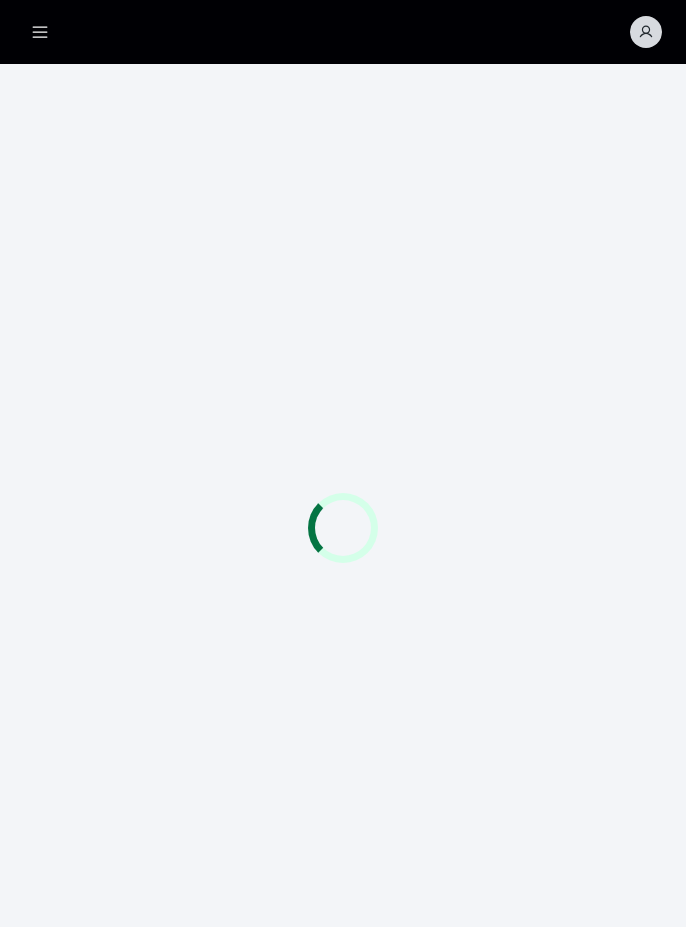 scroll, scrollTop: 0, scrollLeft: 0, axis: both 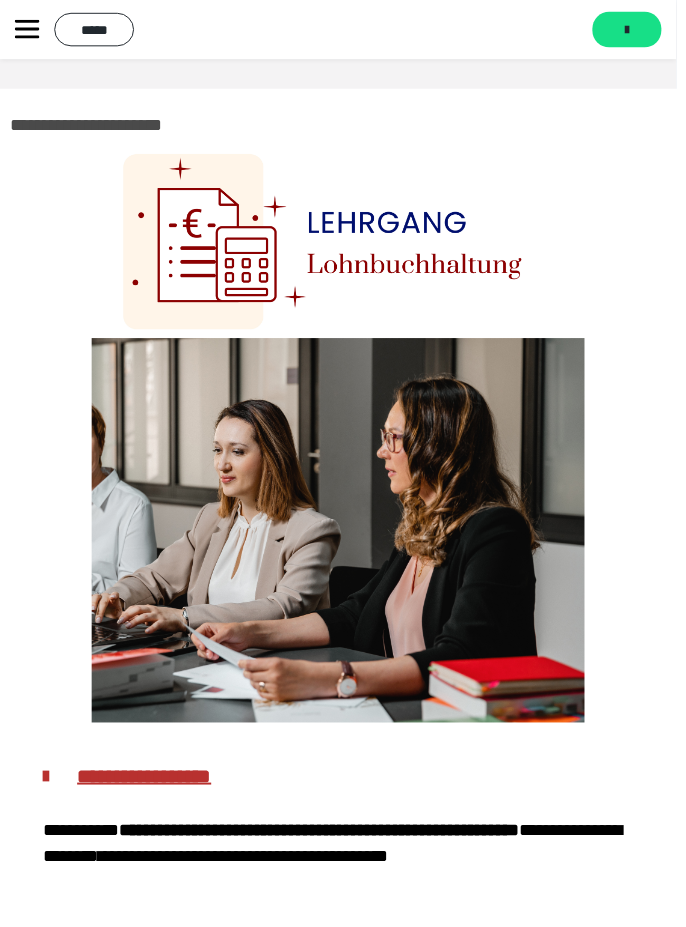 click 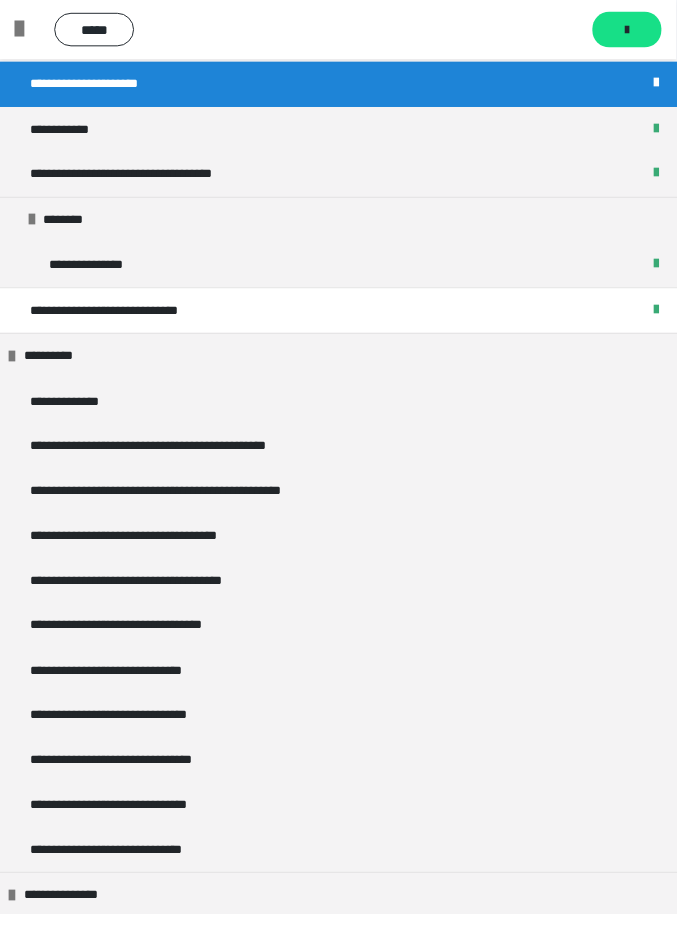 scroll, scrollTop: 184, scrollLeft: 0, axis: vertical 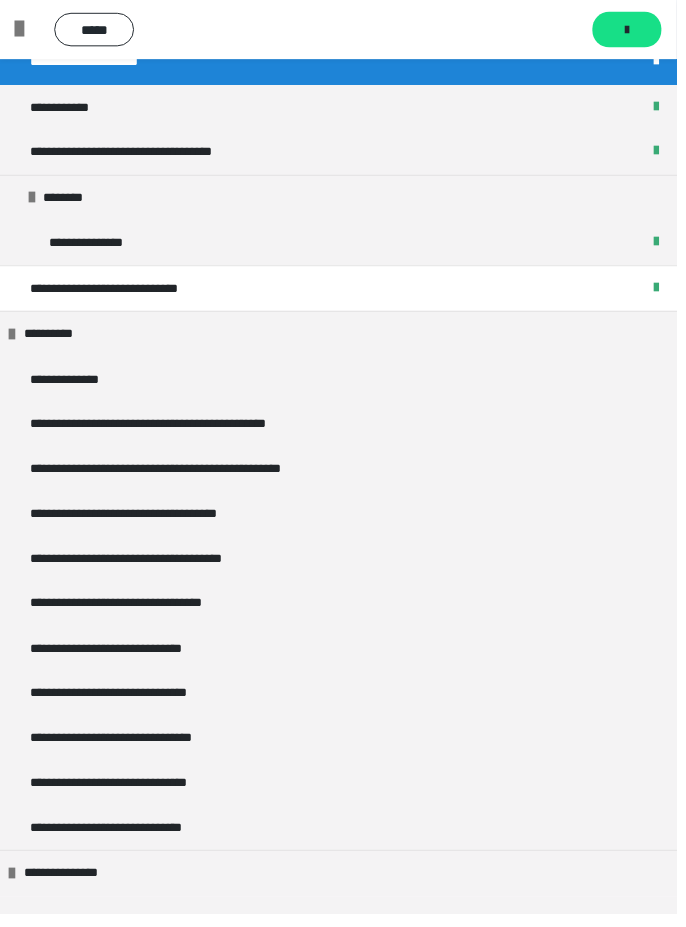 click on "**********" at bounding box center [348, 292] 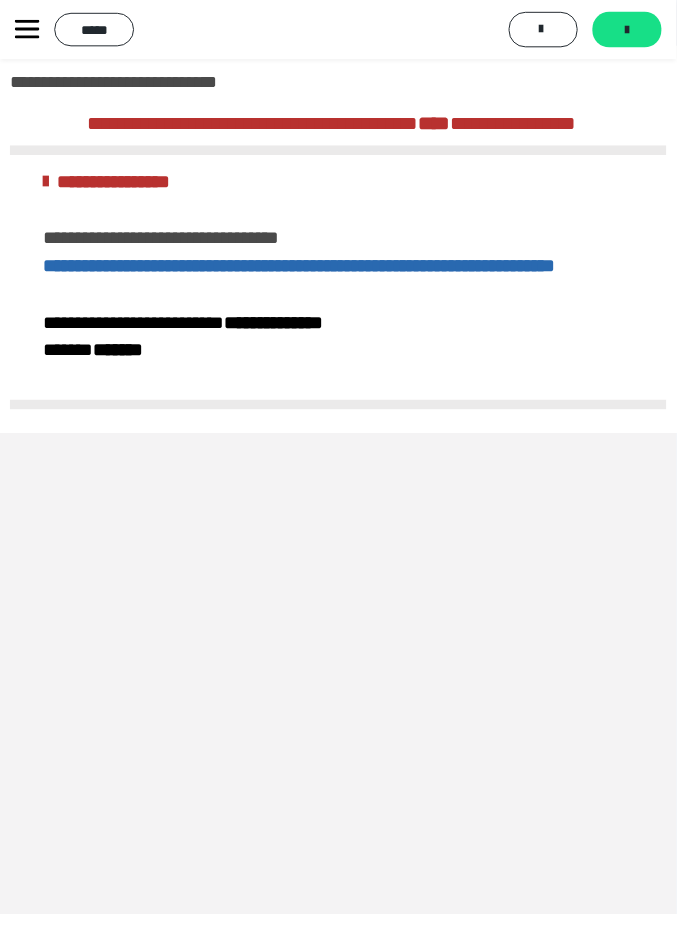 scroll, scrollTop: 0, scrollLeft: 0, axis: both 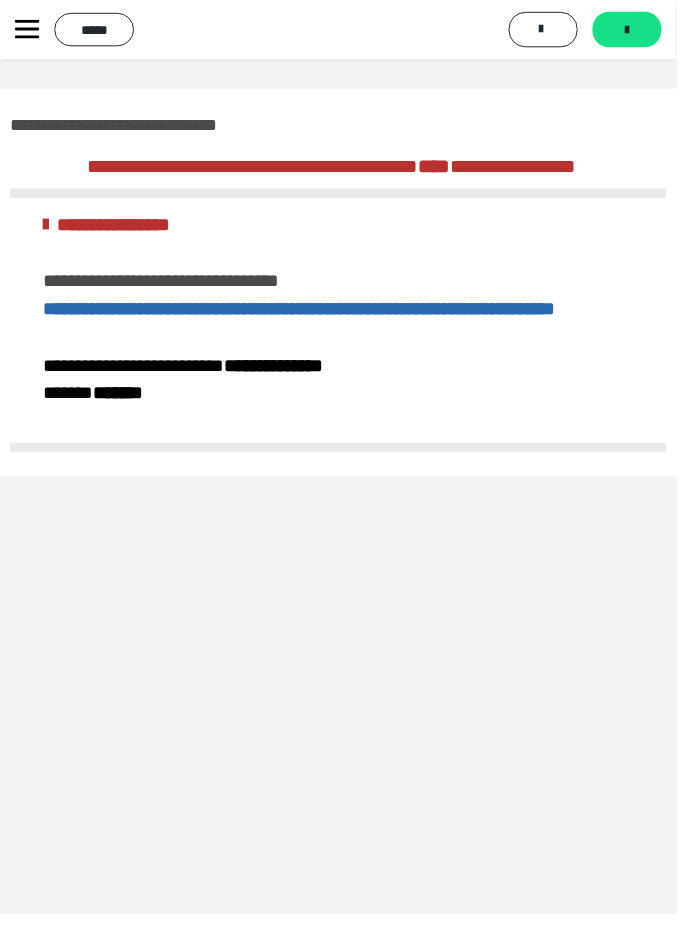 click on "*****" at bounding box center [95, 30] 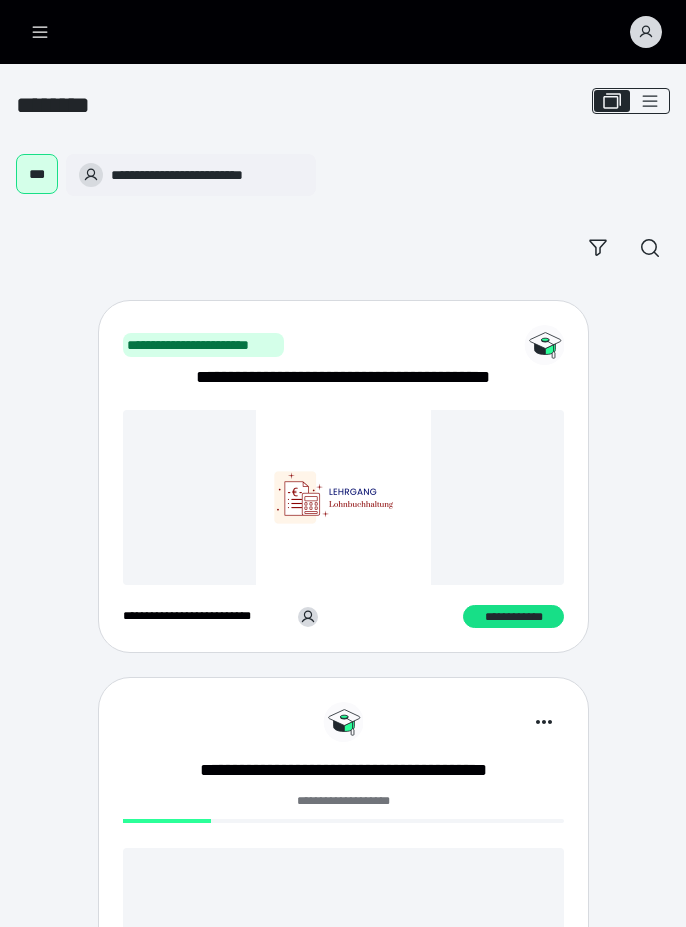 scroll, scrollTop: 450, scrollLeft: 0, axis: vertical 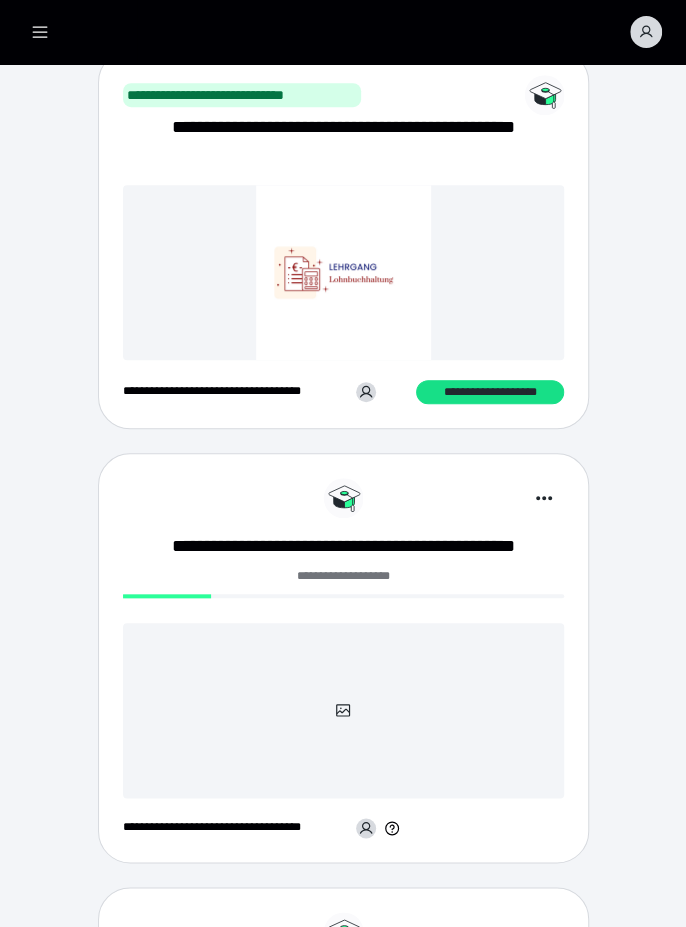 click at bounding box center (343, 710) 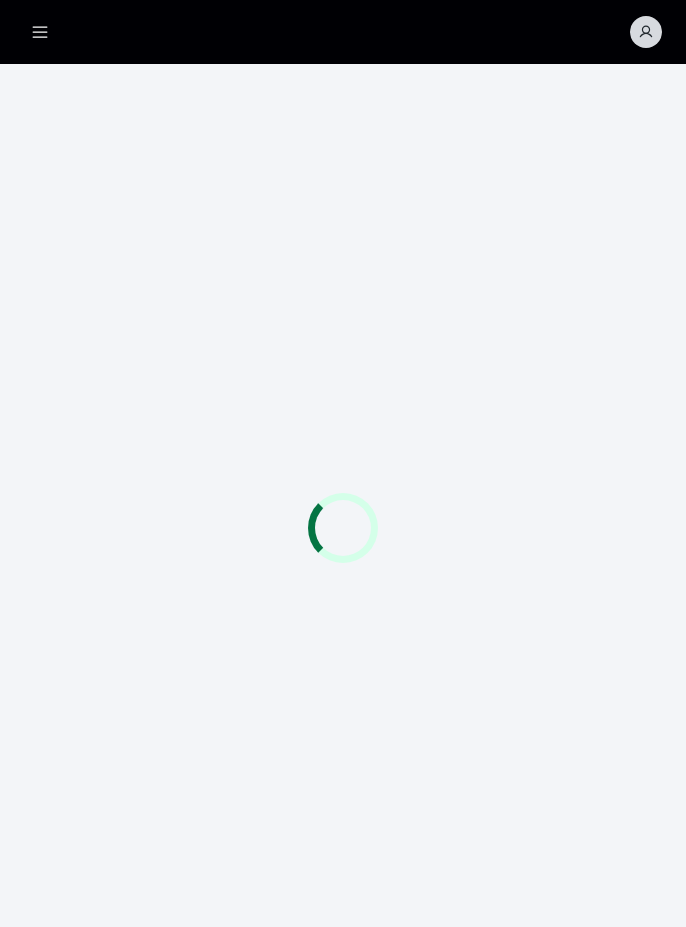 scroll, scrollTop: 0, scrollLeft: 0, axis: both 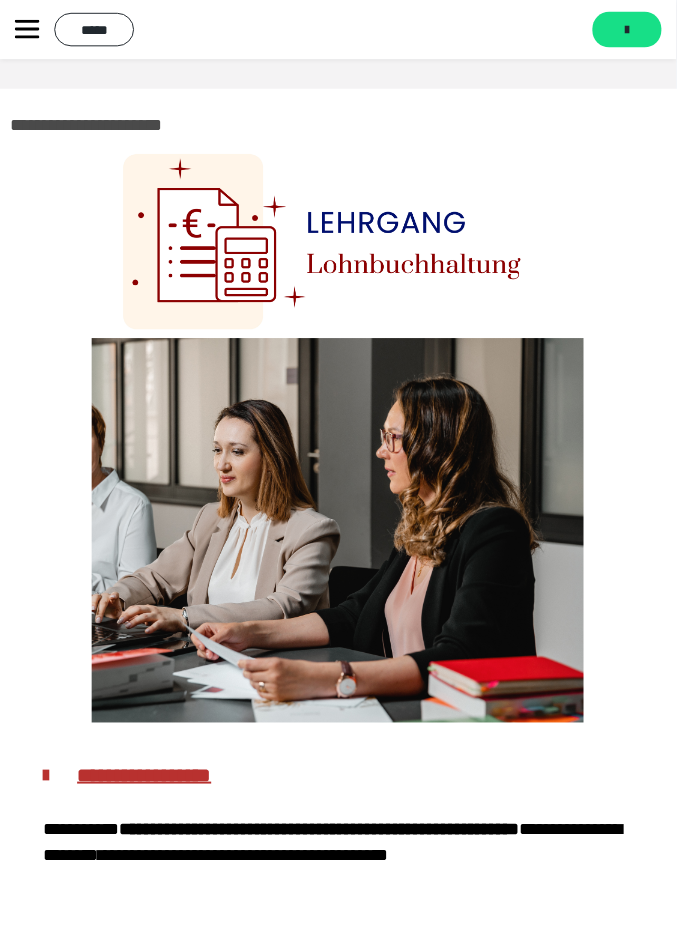 click 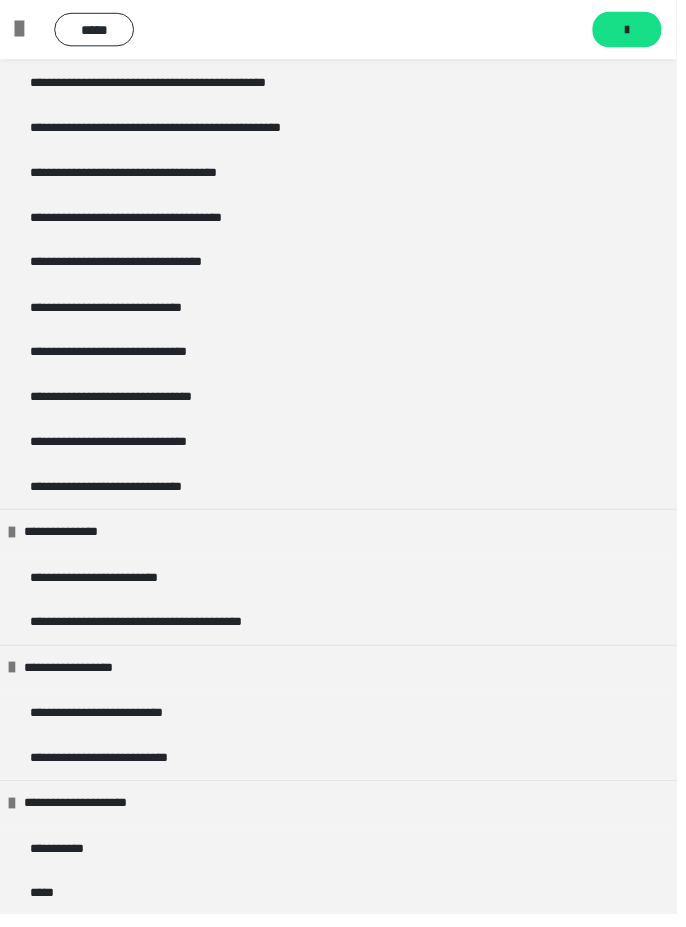 scroll, scrollTop: 529, scrollLeft: 0, axis: vertical 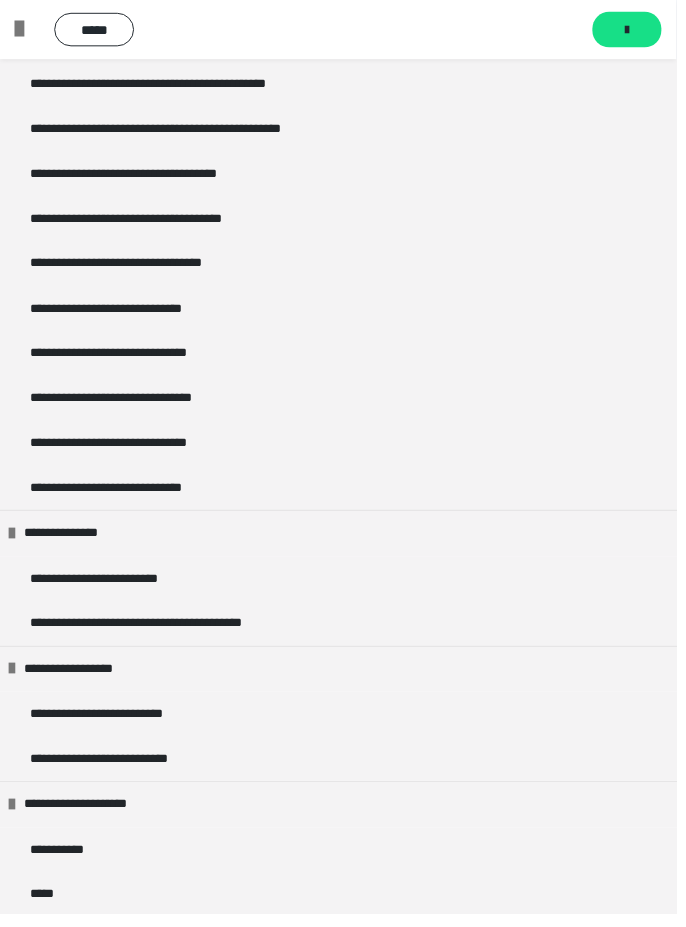click on "**********" at bounding box center [137, 631] 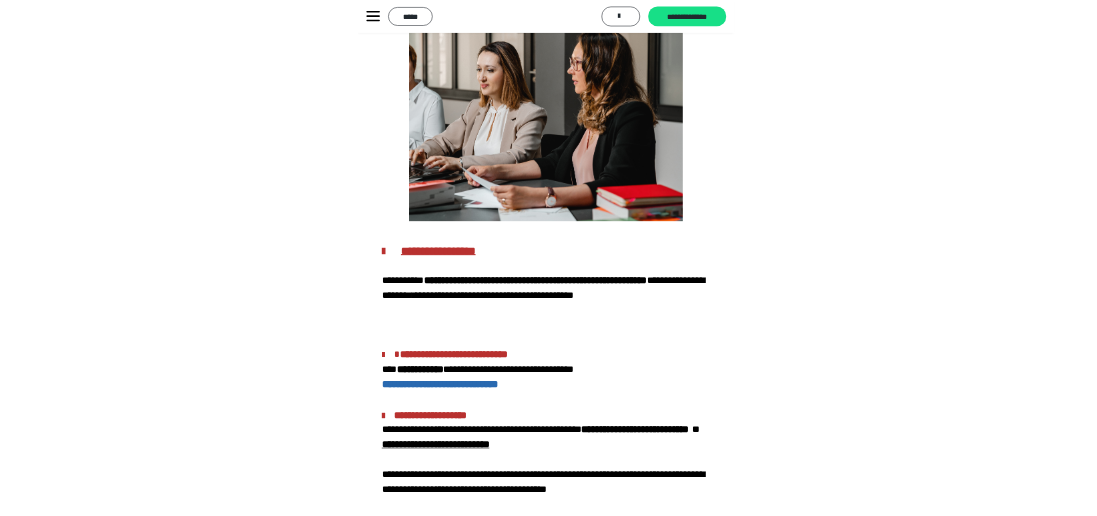 scroll, scrollTop: 44, scrollLeft: 0, axis: vertical 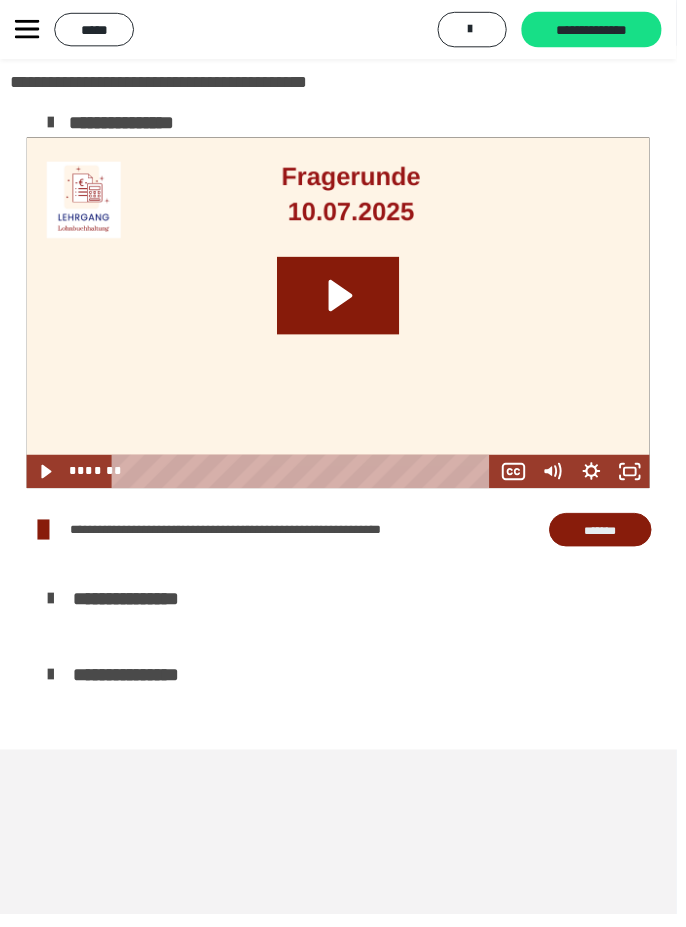 click 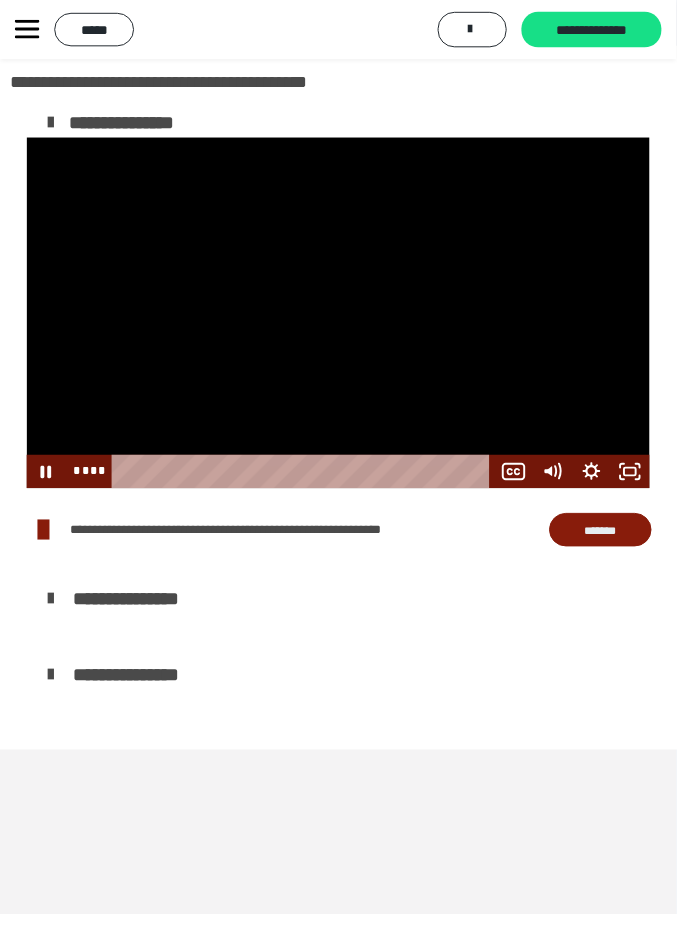 click 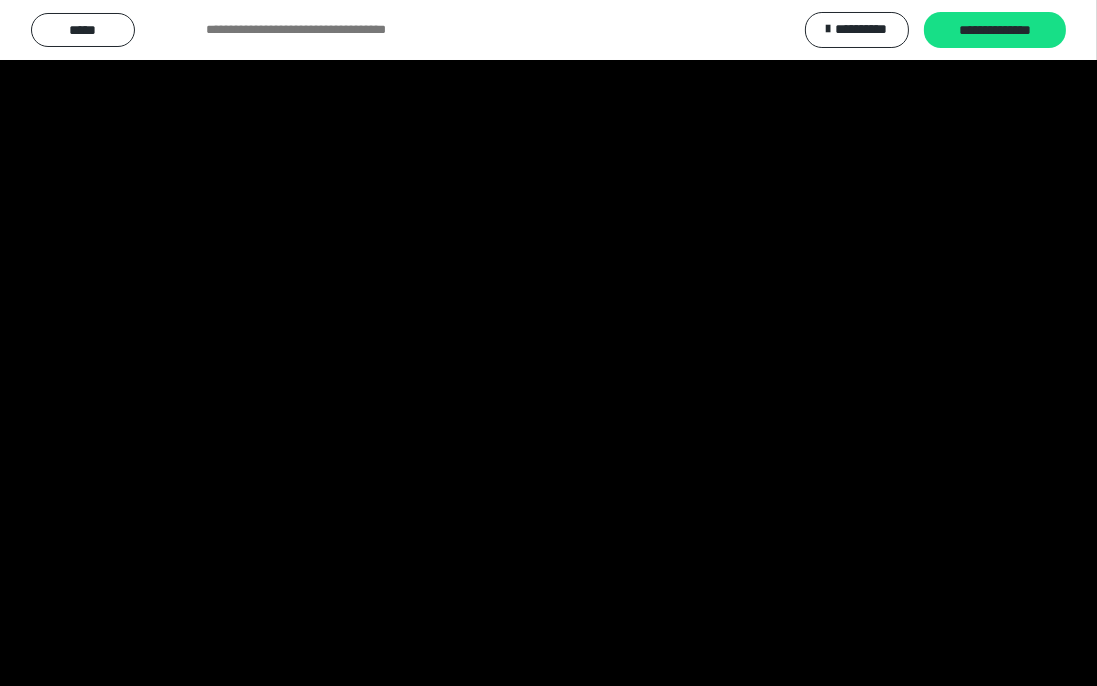 click at bounding box center (548, 343) 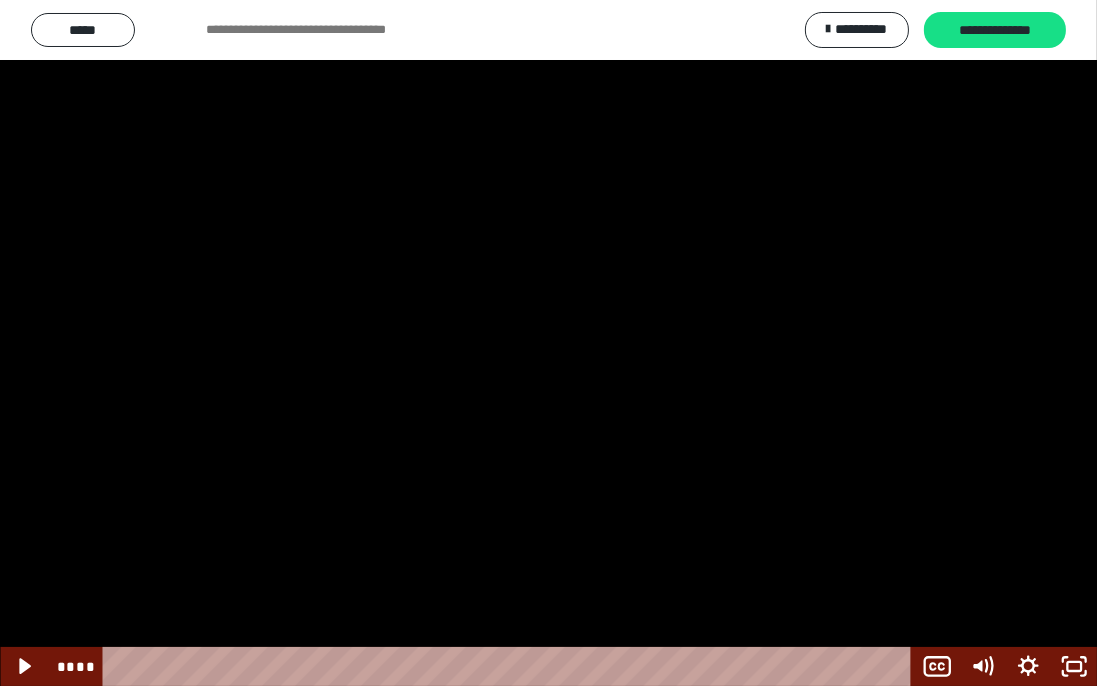 click 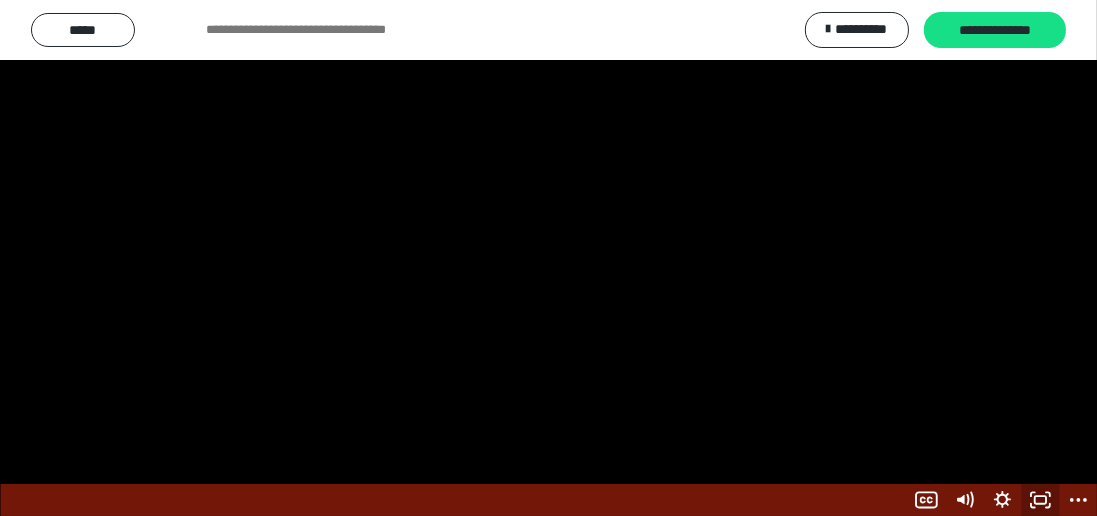 scroll, scrollTop: 76, scrollLeft: 0, axis: vertical 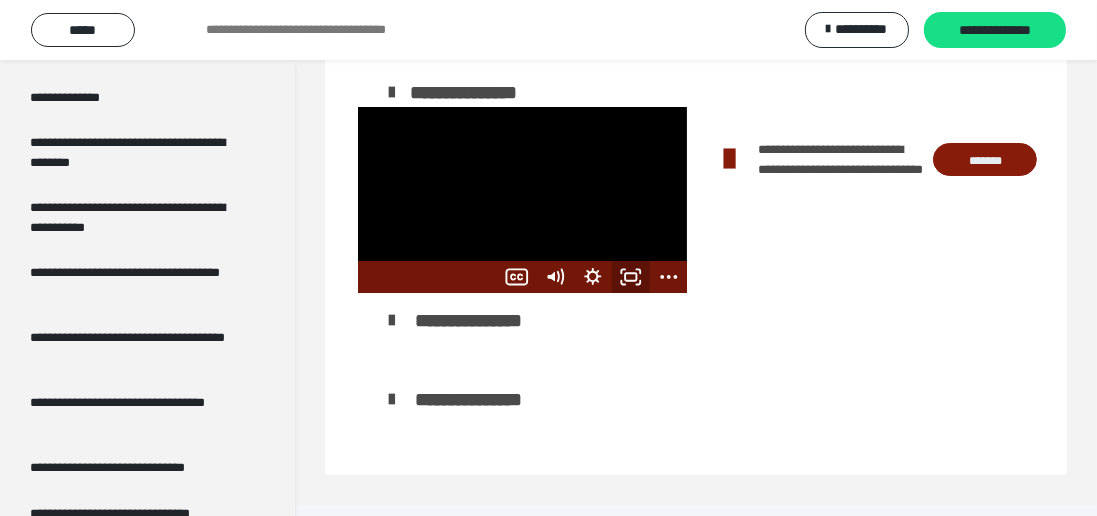 click 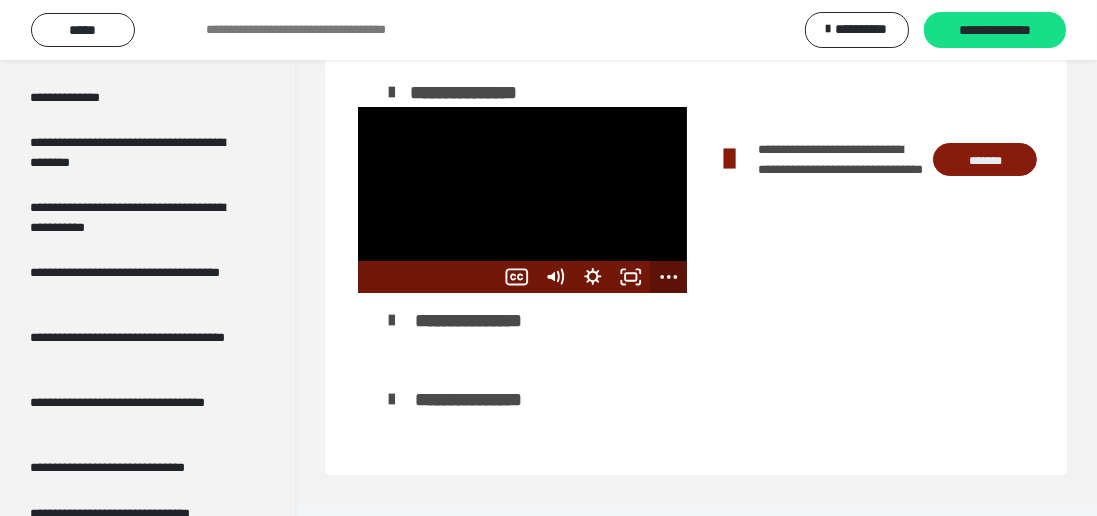 click 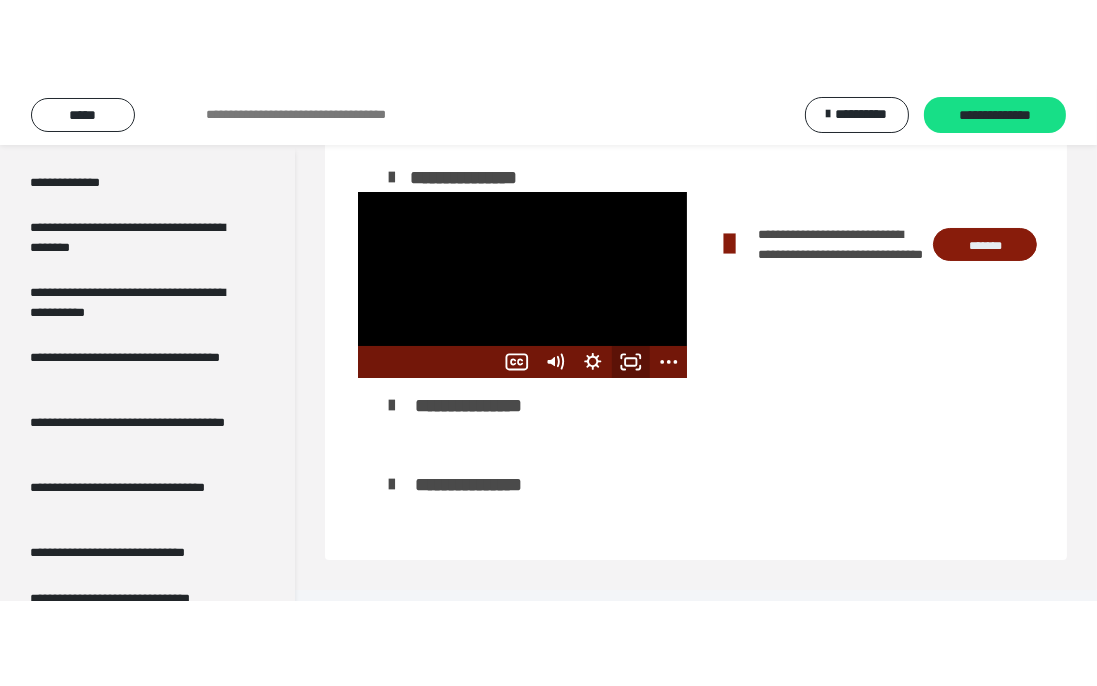 scroll, scrollTop: 60, scrollLeft: 0, axis: vertical 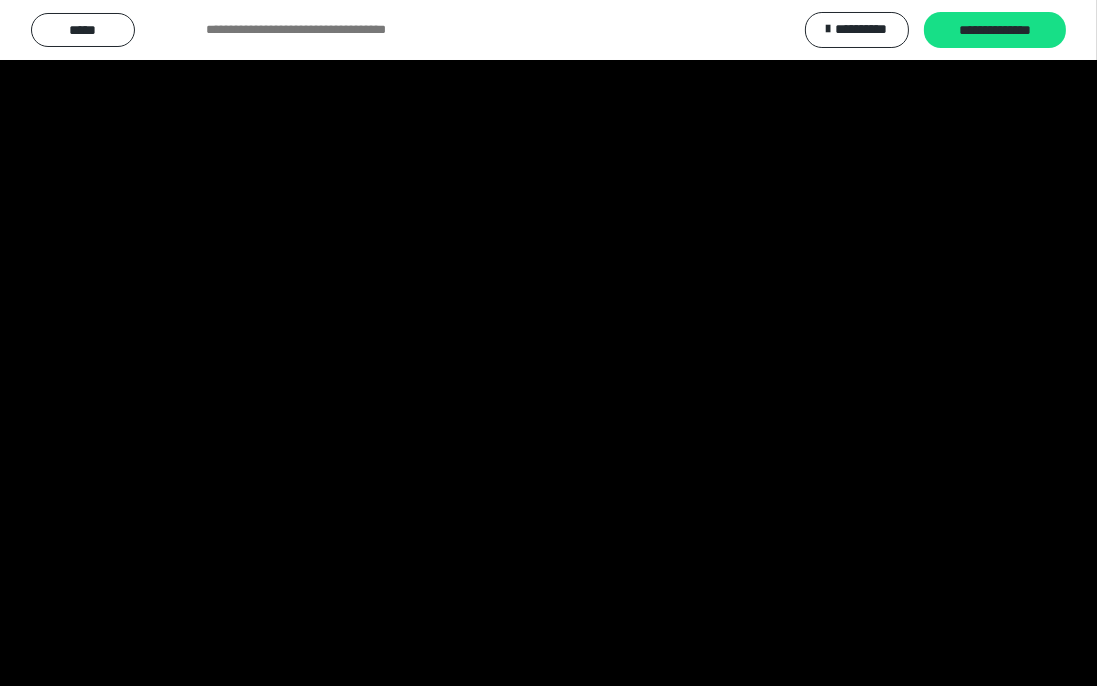 click at bounding box center (548, 343) 